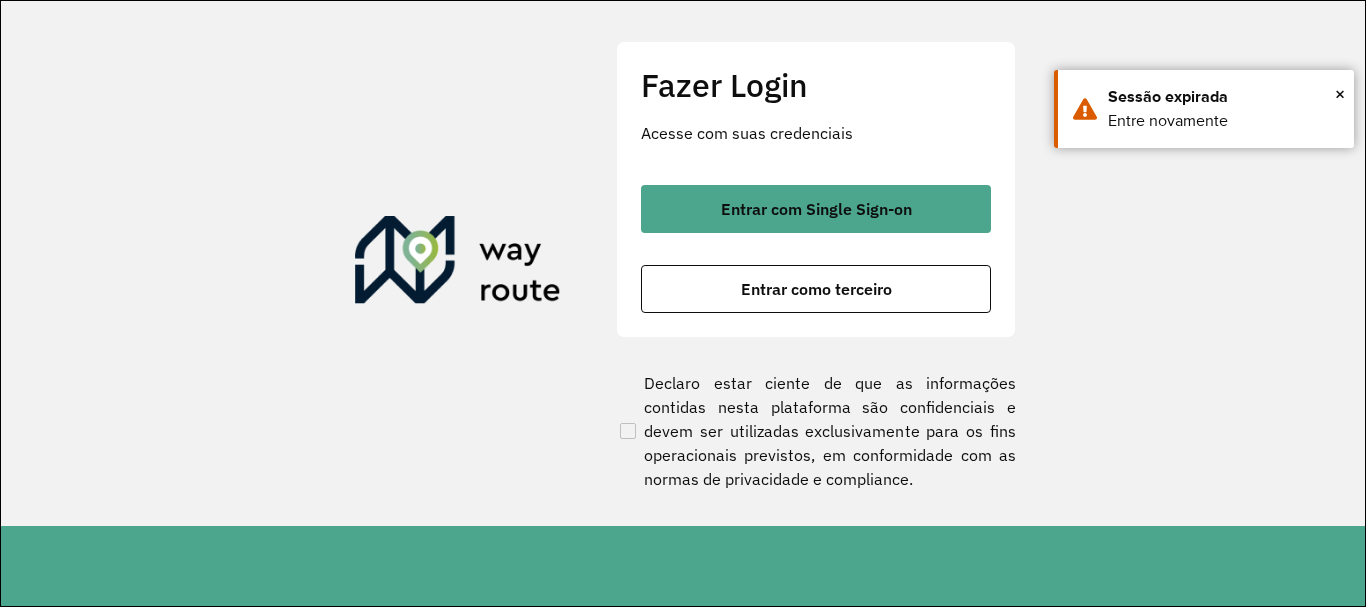 scroll, scrollTop: 0, scrollLeft: 0, axis: both 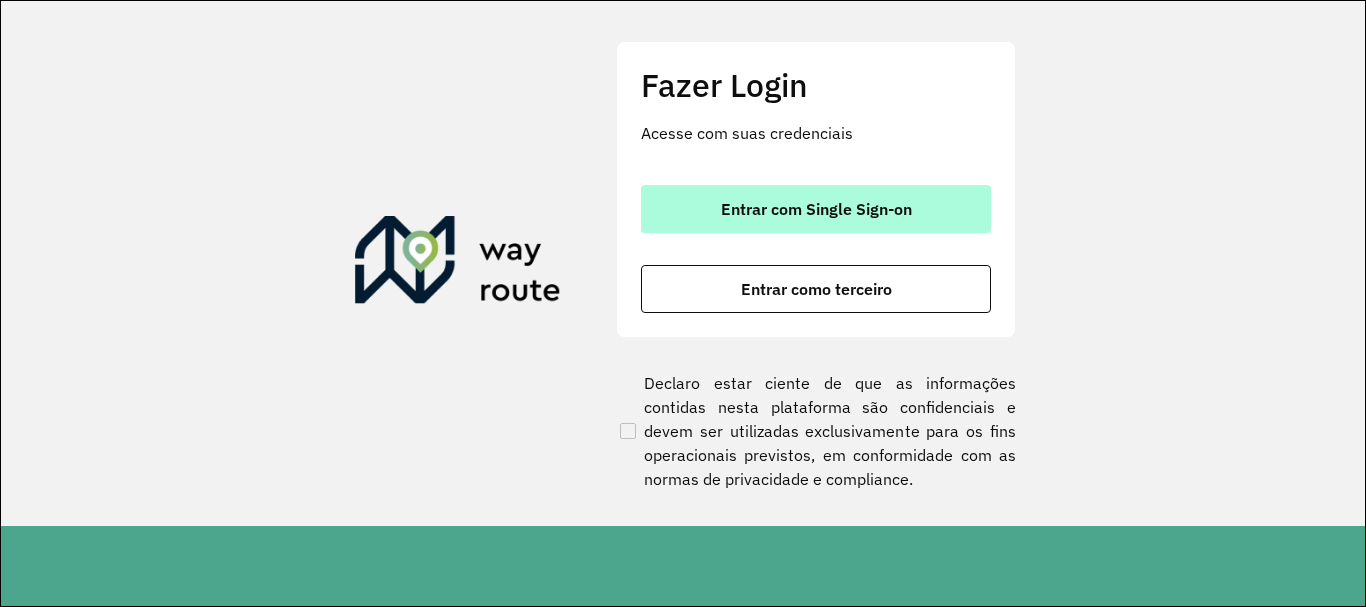 click on "Entrar com Single Sign-on" at bounding box center (816, 209) 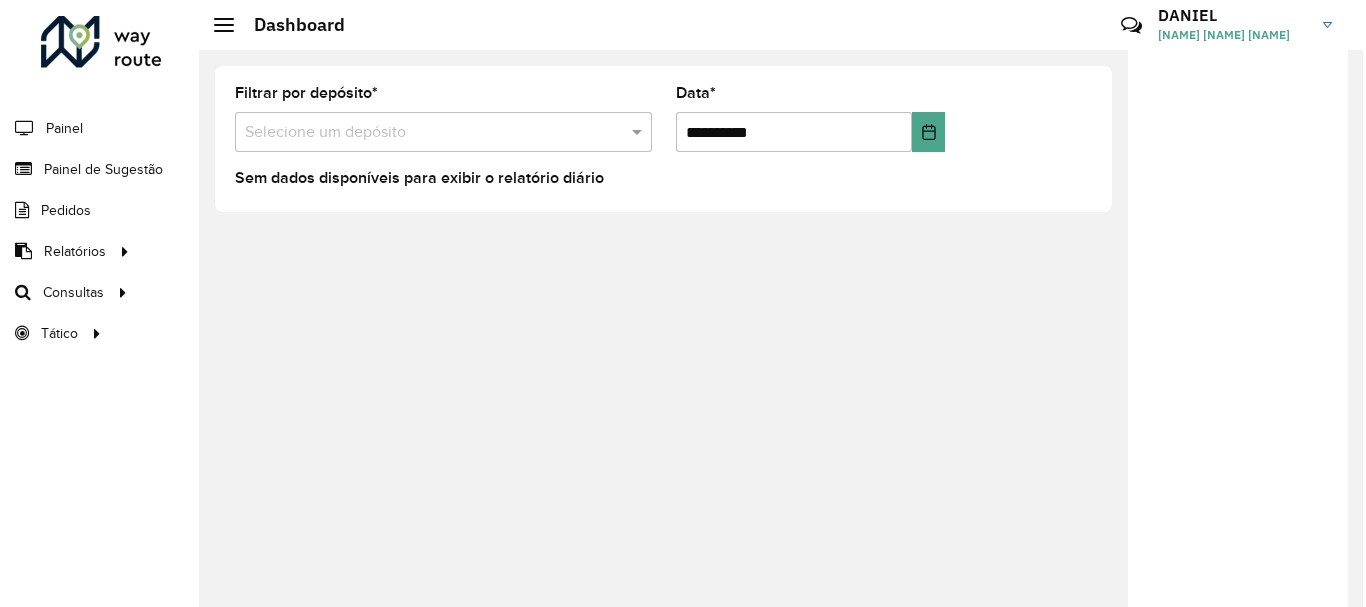 scroll, scrollTop: 0, scrollLeft: 0, axis: both 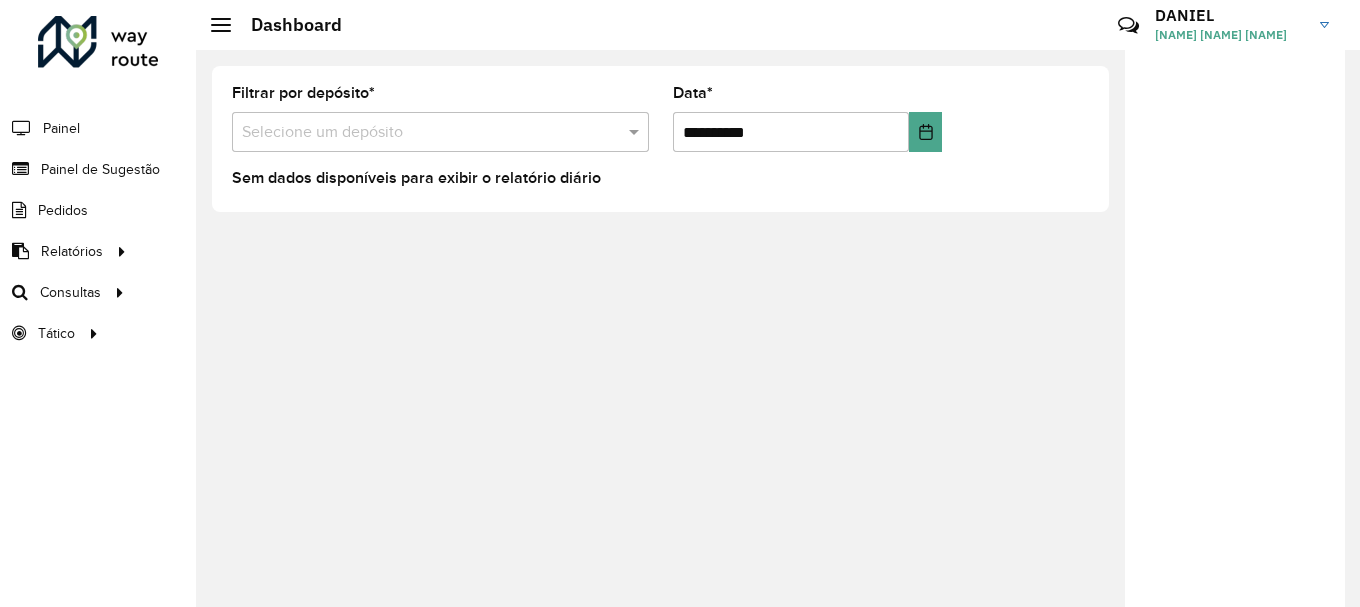 drag, startPoint x: 1334, startPoint y: 408, endPoint x: 1323, endPoint y: 390, distance: 21.095022 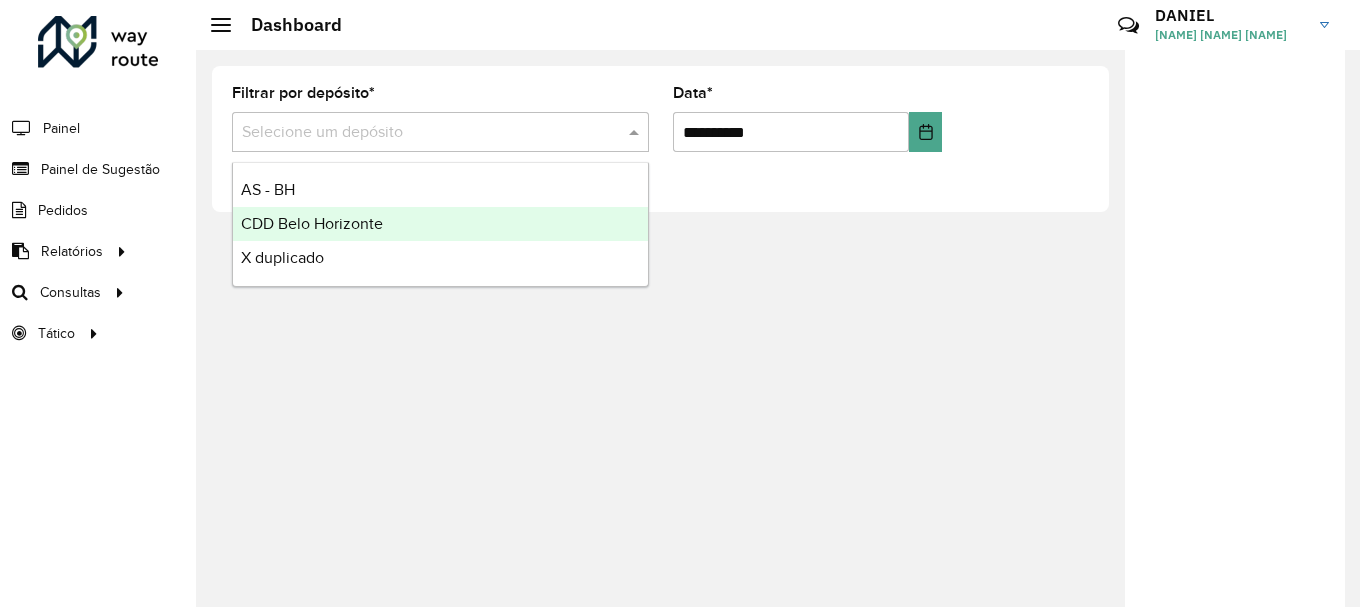 click on "CDD Belo Horizonte" at bounding box center (440, 224) 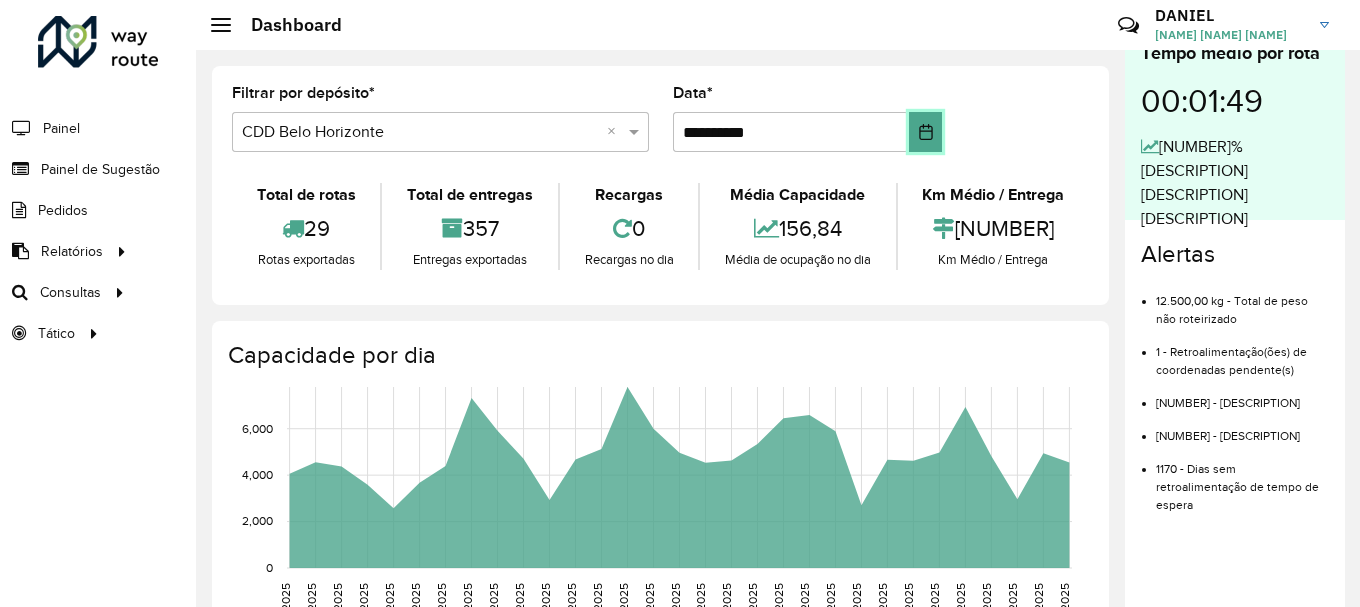 click at bounding box center [925, 132] 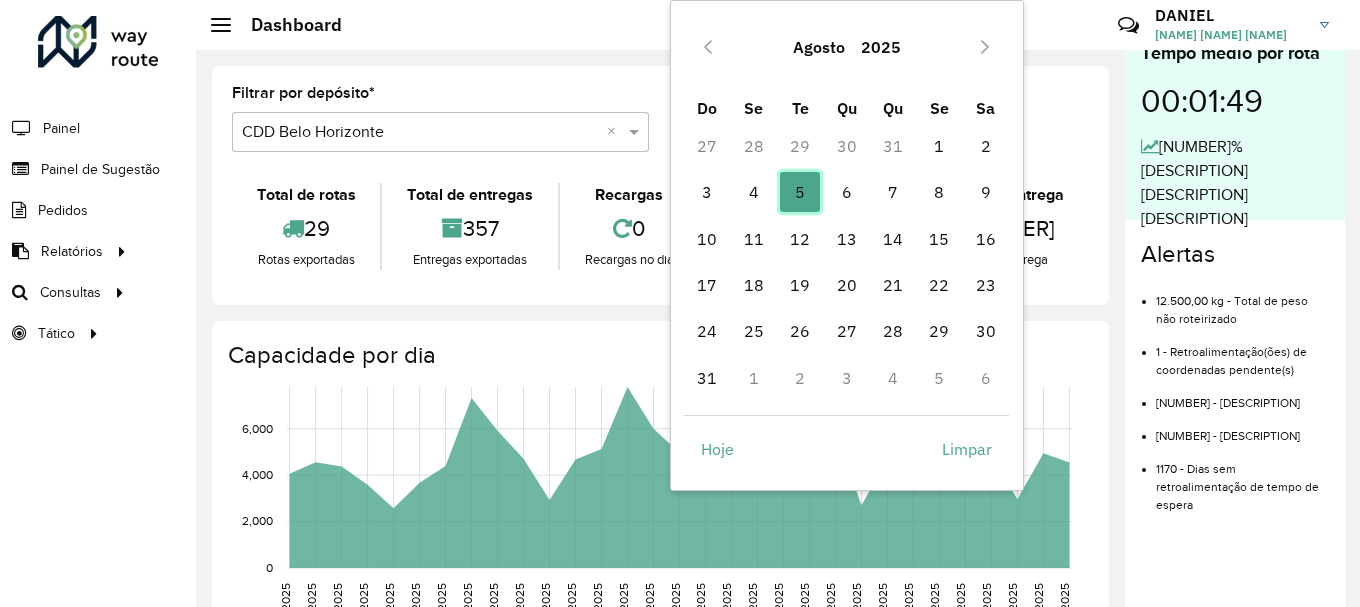 click on "5" at bounding box center [800, 192] 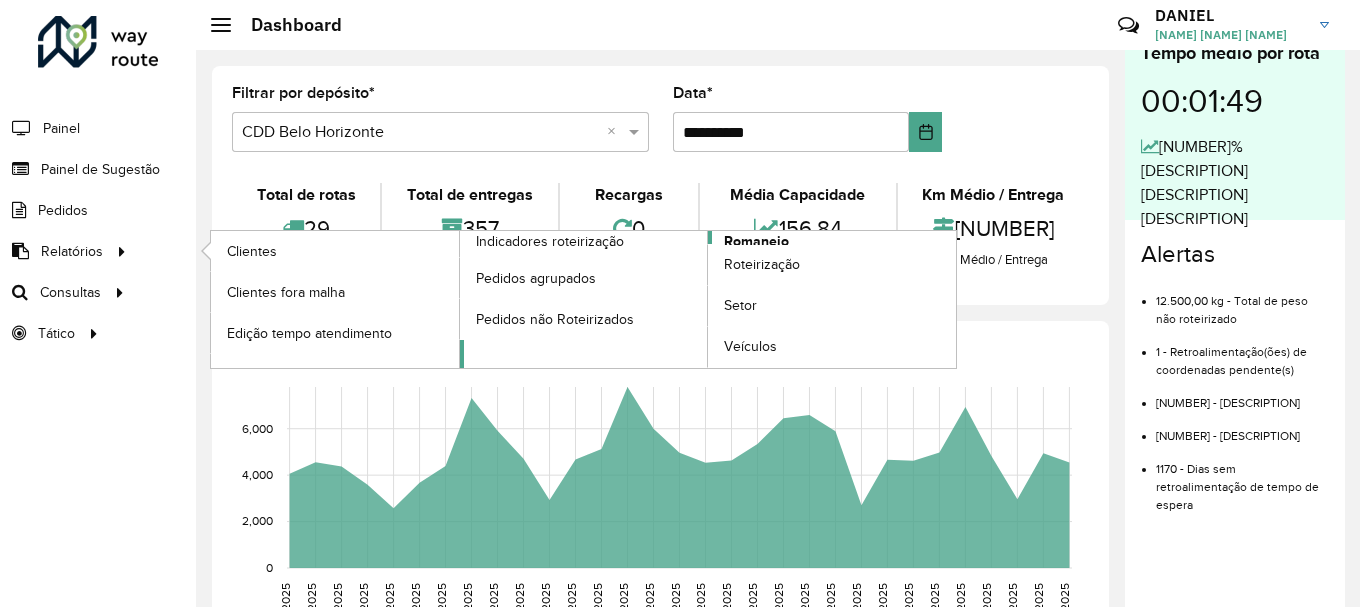 click on "Romaneio" 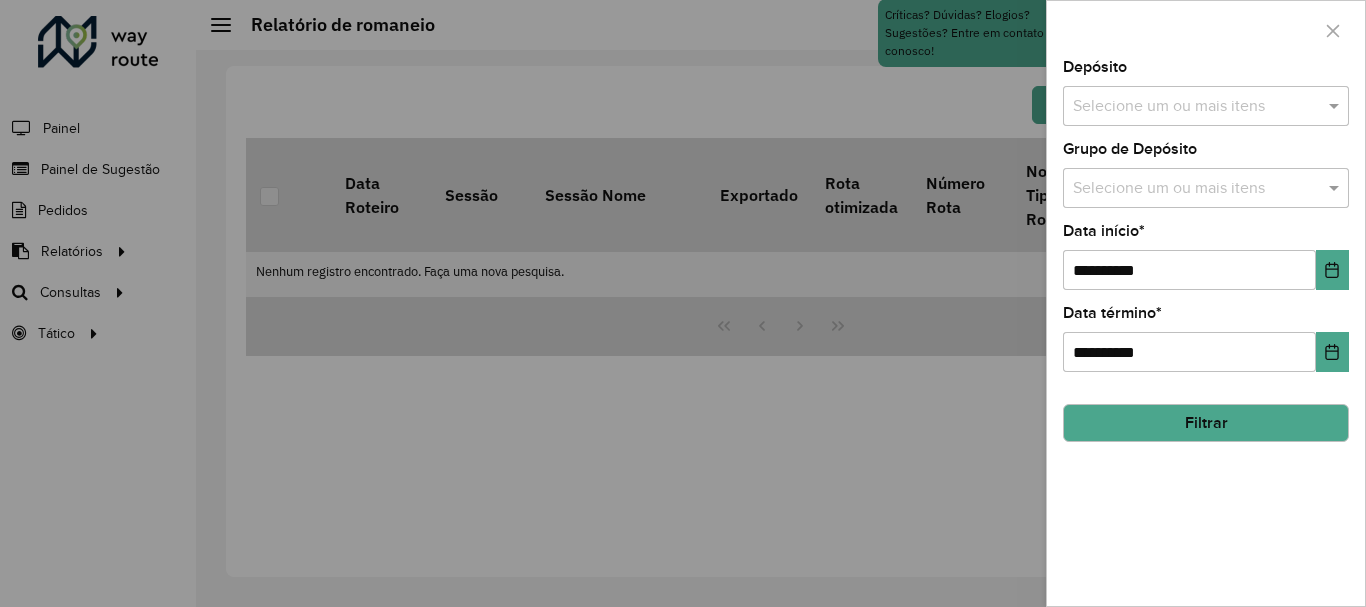 click at bounding box center [1196, 107] 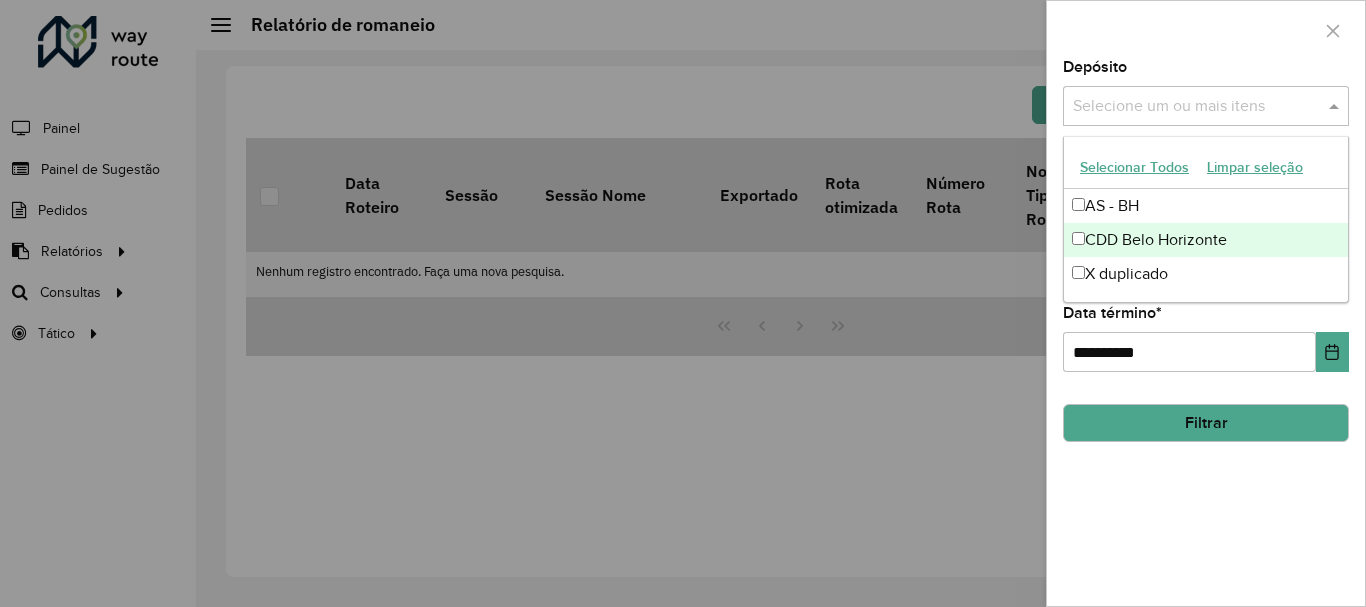 click on "CDD Belo Horizonte" at bounding box center (1206, 240) 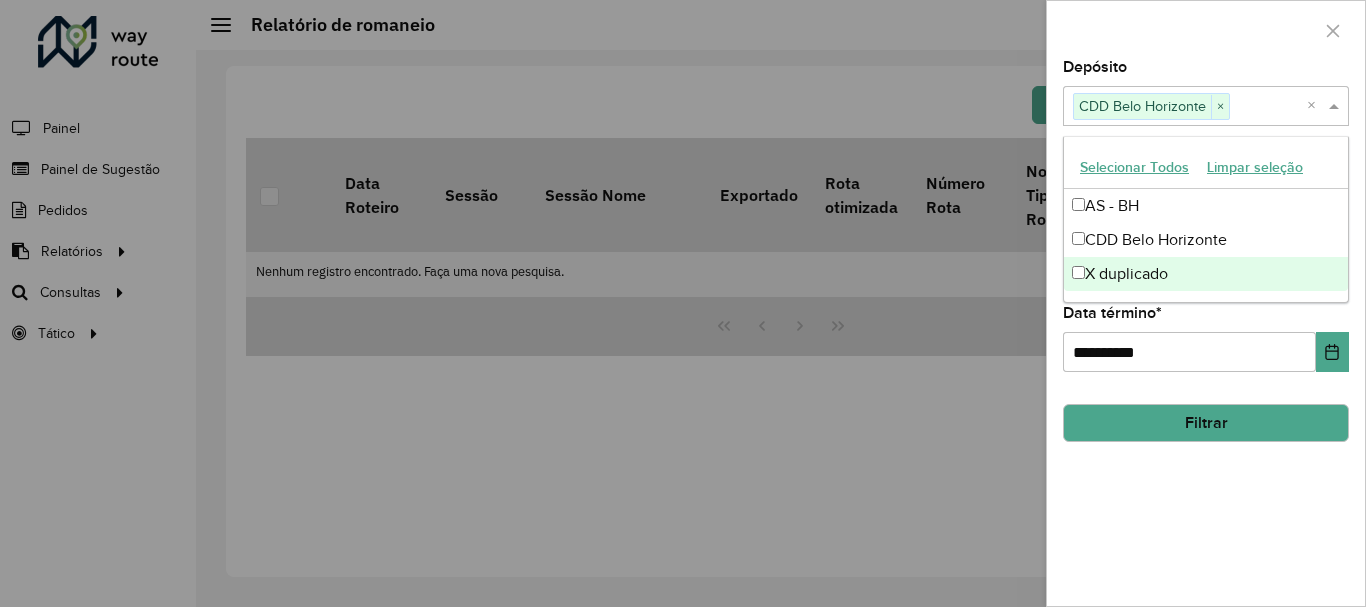 click on "**********" 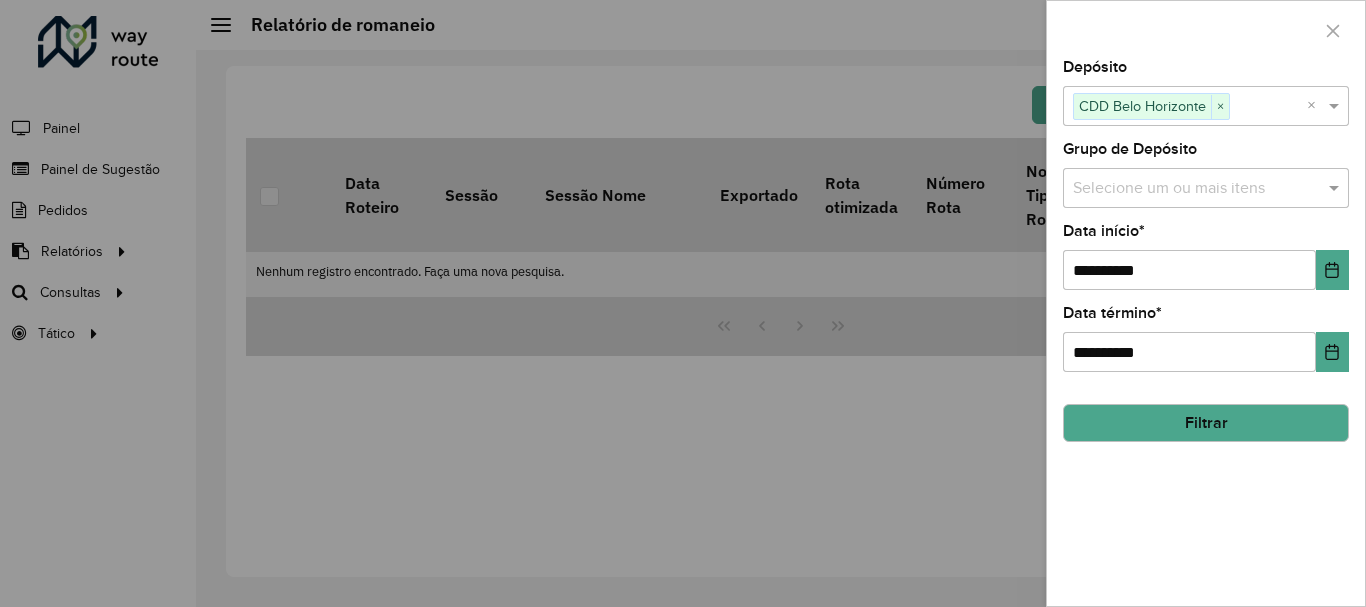 click at bounding box center [1196, 189] 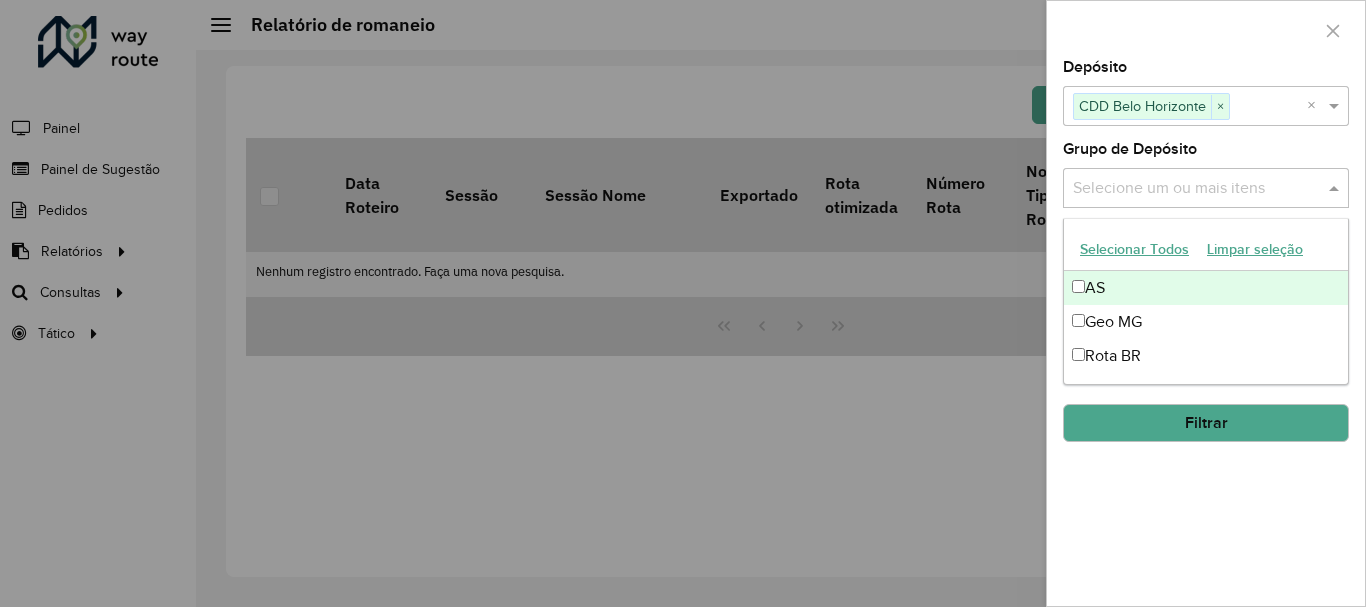 drag, startPoint x: 1138, startPoint y: 246, endPoint x: 1171, endPoint y: 324, distance: 84.693565 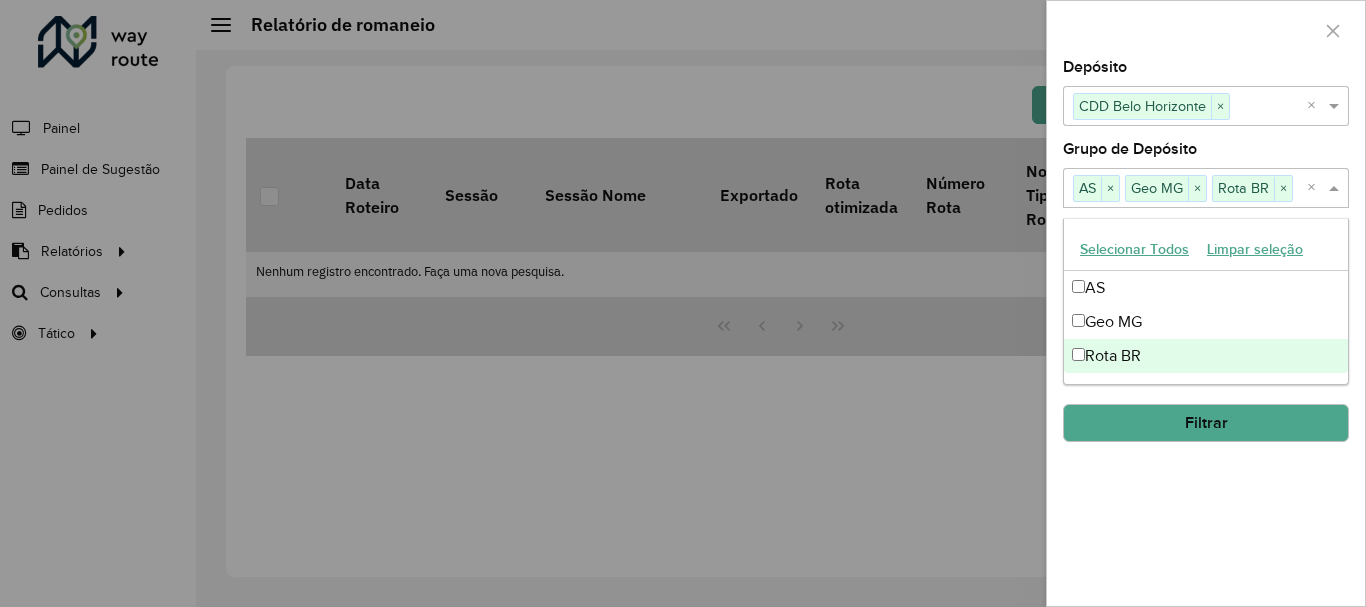 click on "Filtrar" 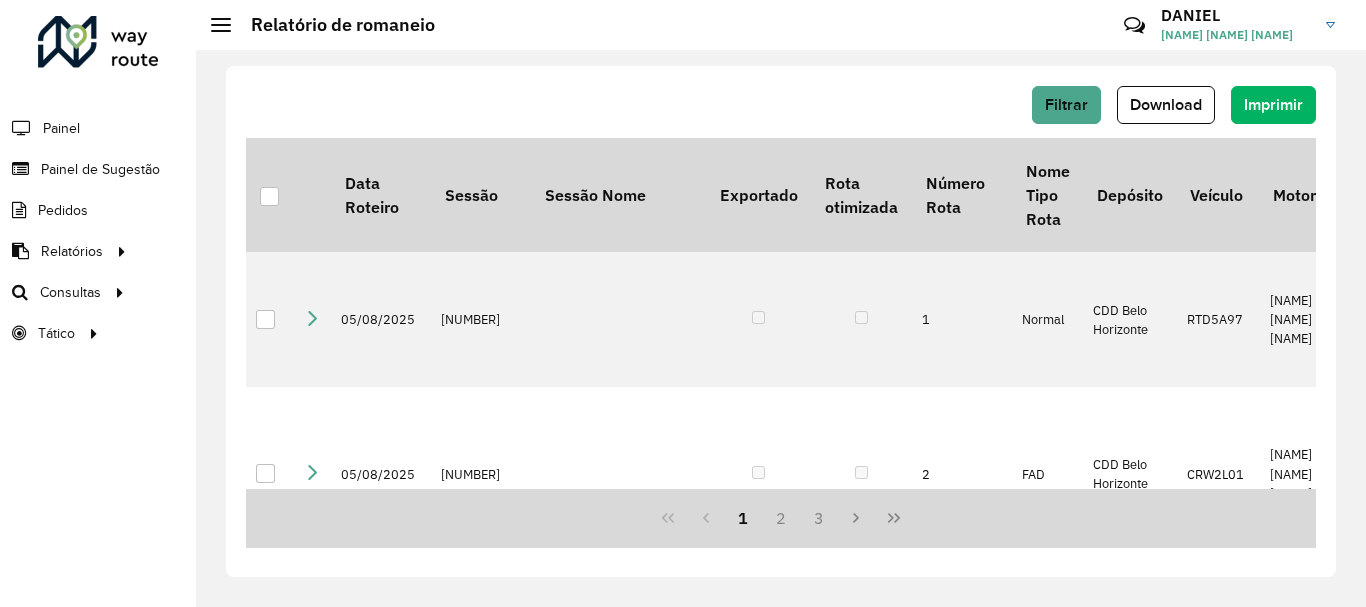 click on "Download" 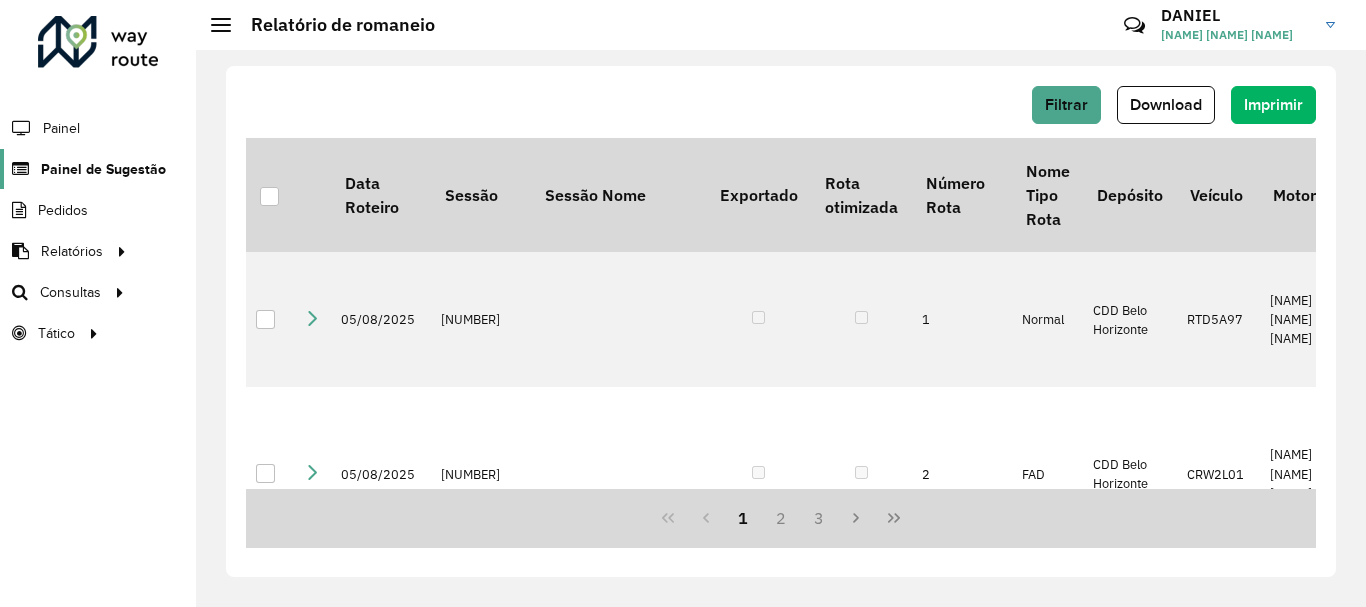 click on "Painel de Sugestão" 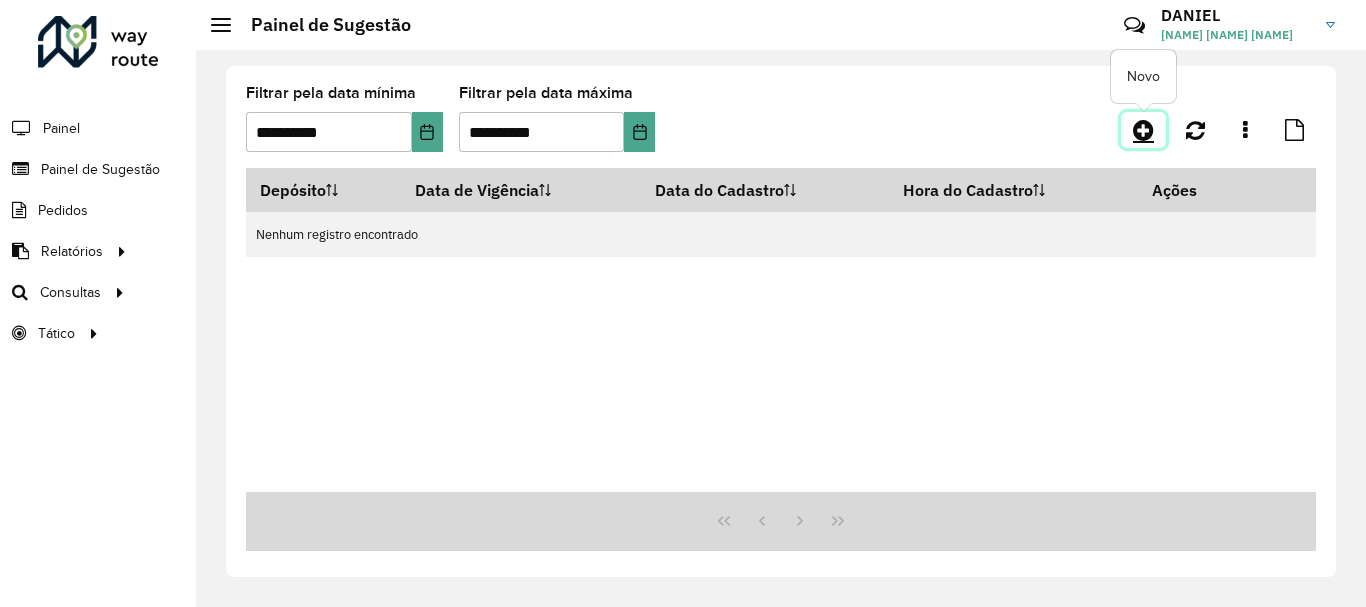 click 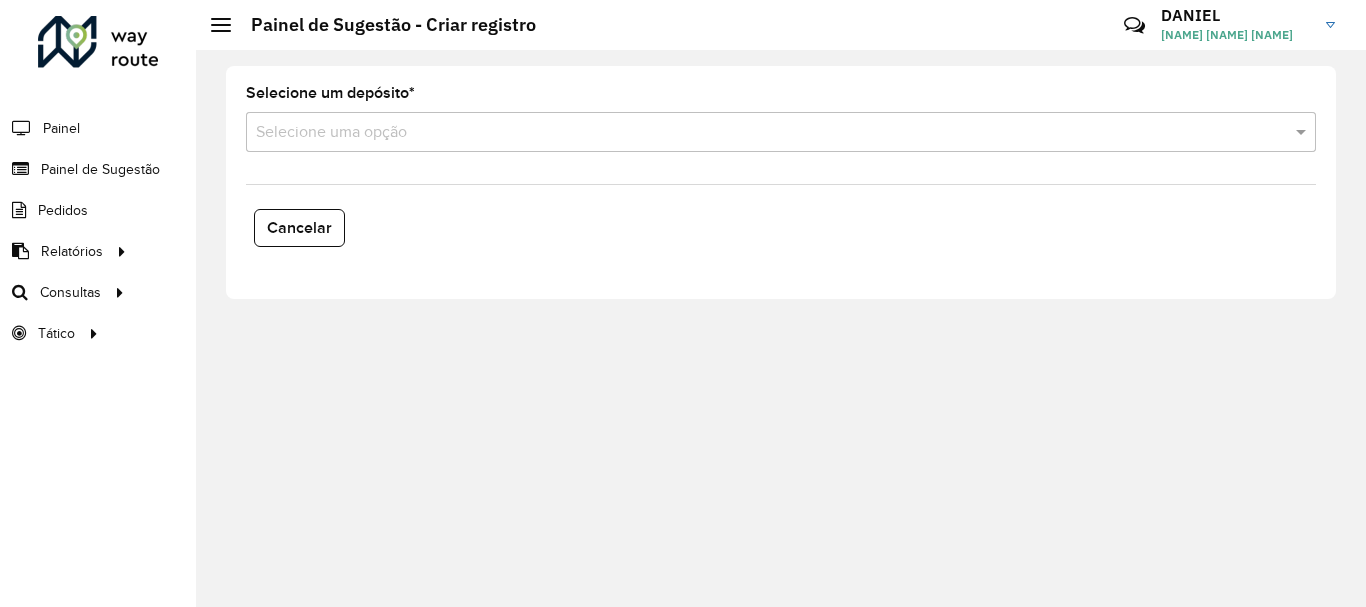 click at bounding box center [761, 133] 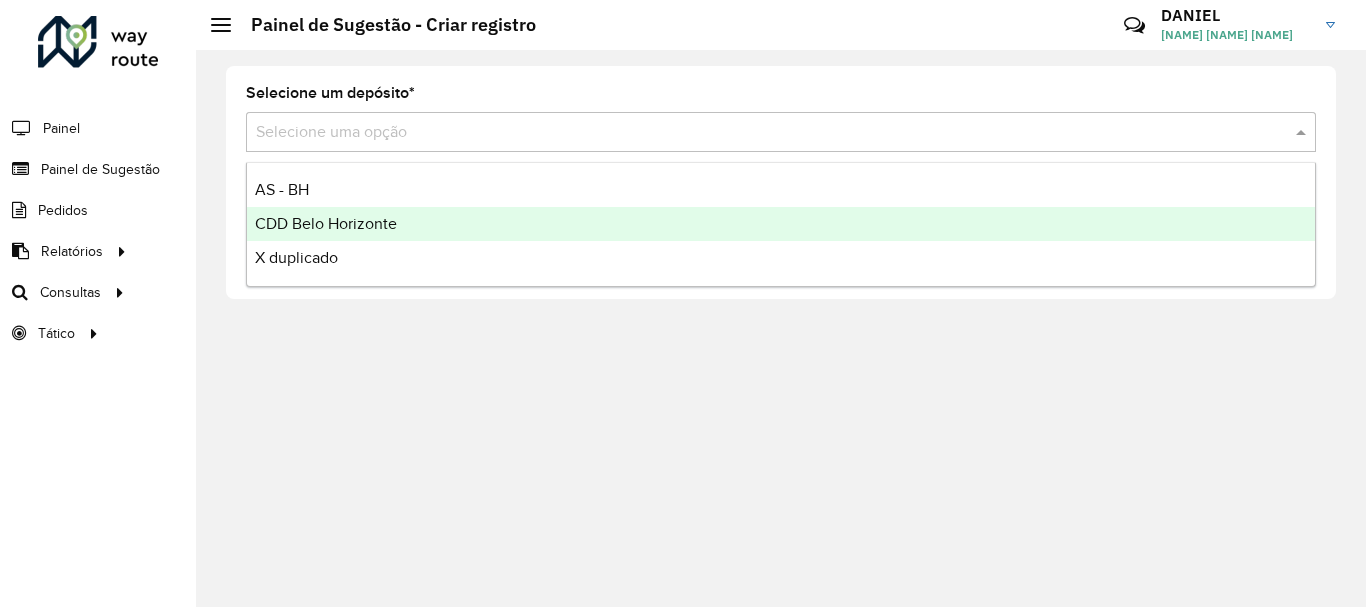 click on "CDD Belo Horizonte" at bounding box center [326, 223] 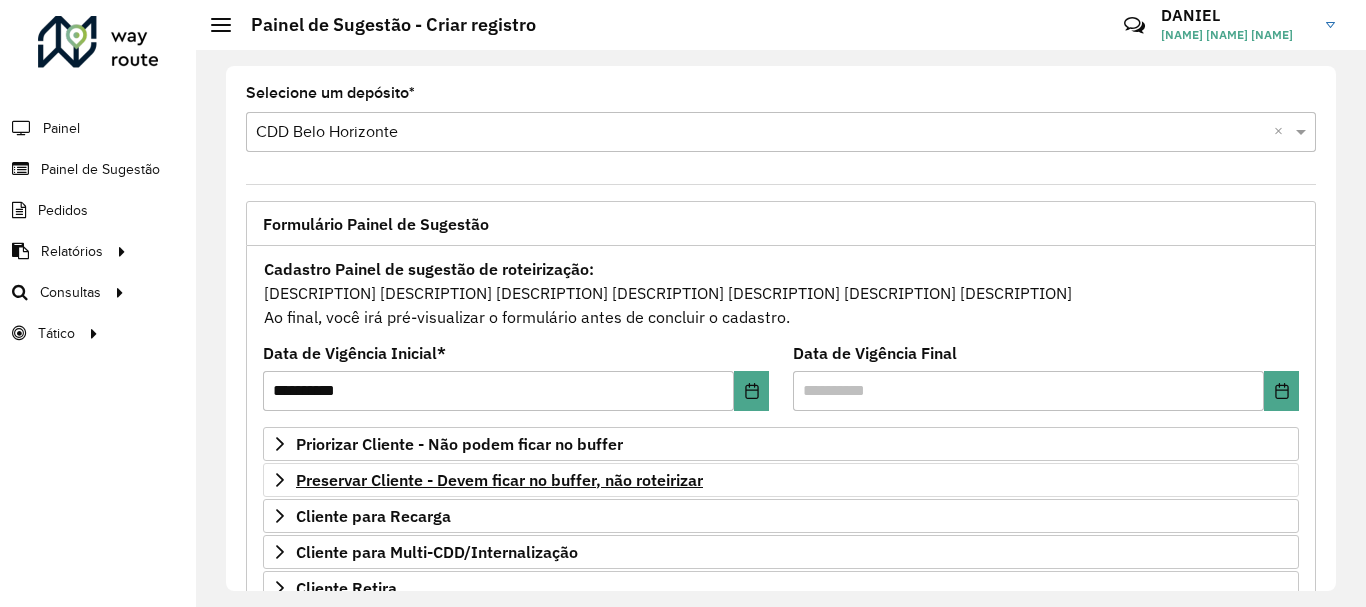 scroll, scrollTop: 200, scrollLeft: 0, axis: vertical 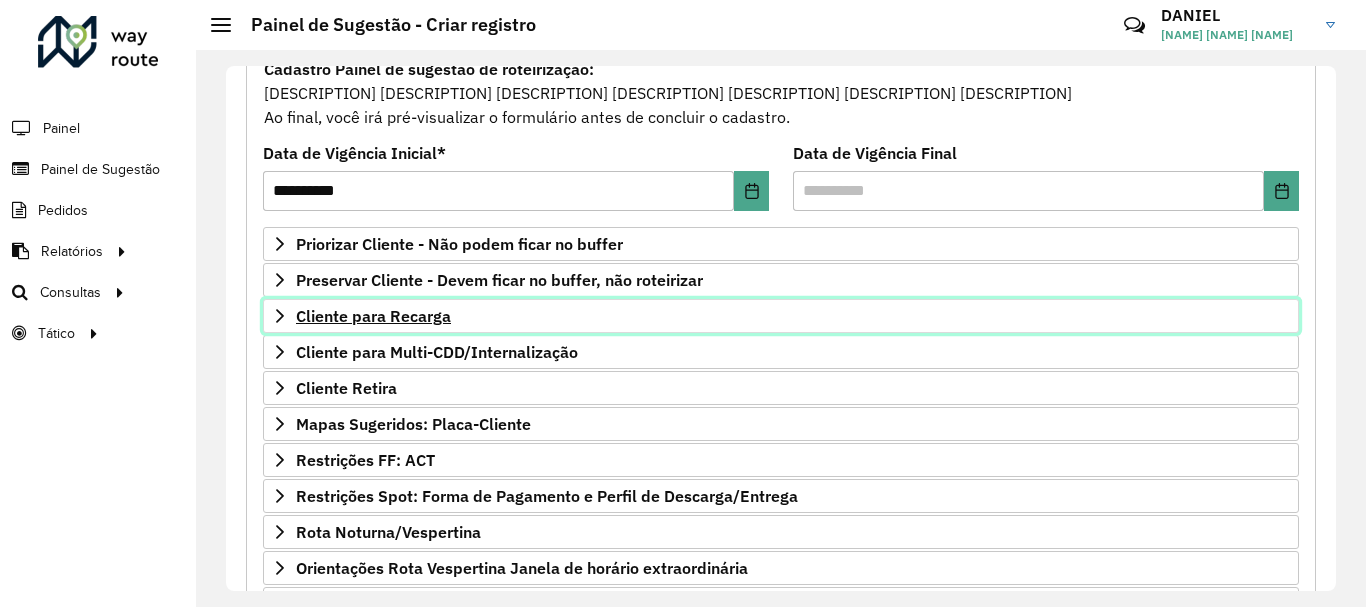 click on "Cliente para Recarga" at bounding box center [373, 316] 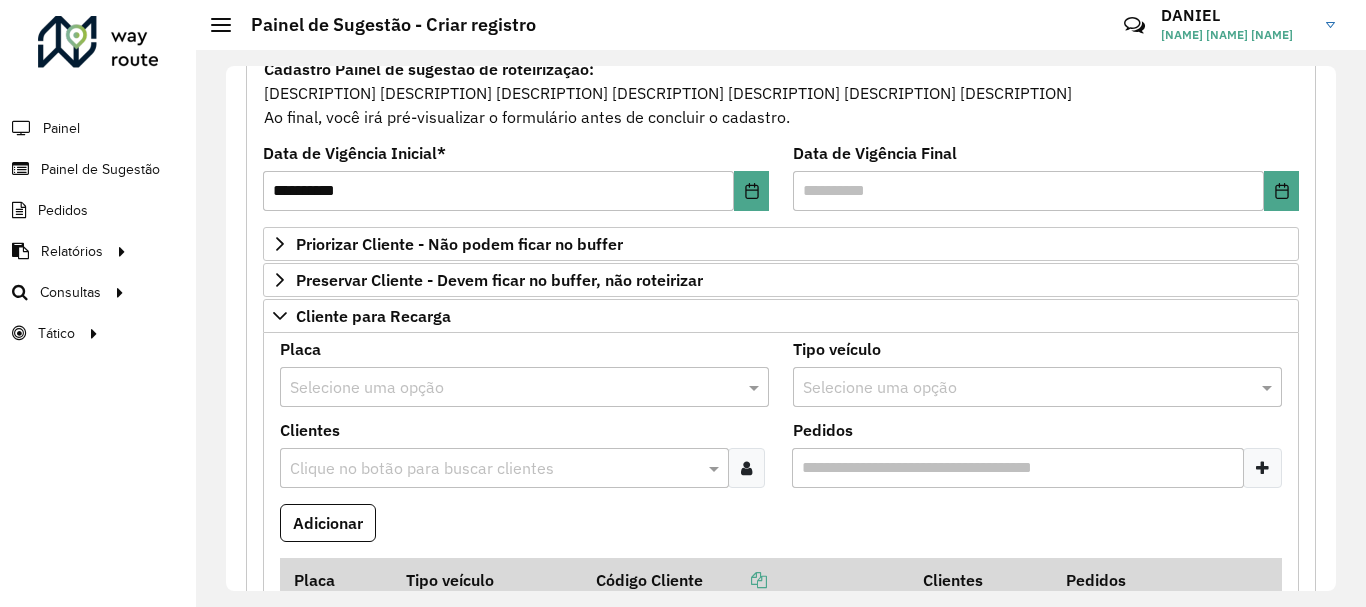 click at bounding box center (504, 388) 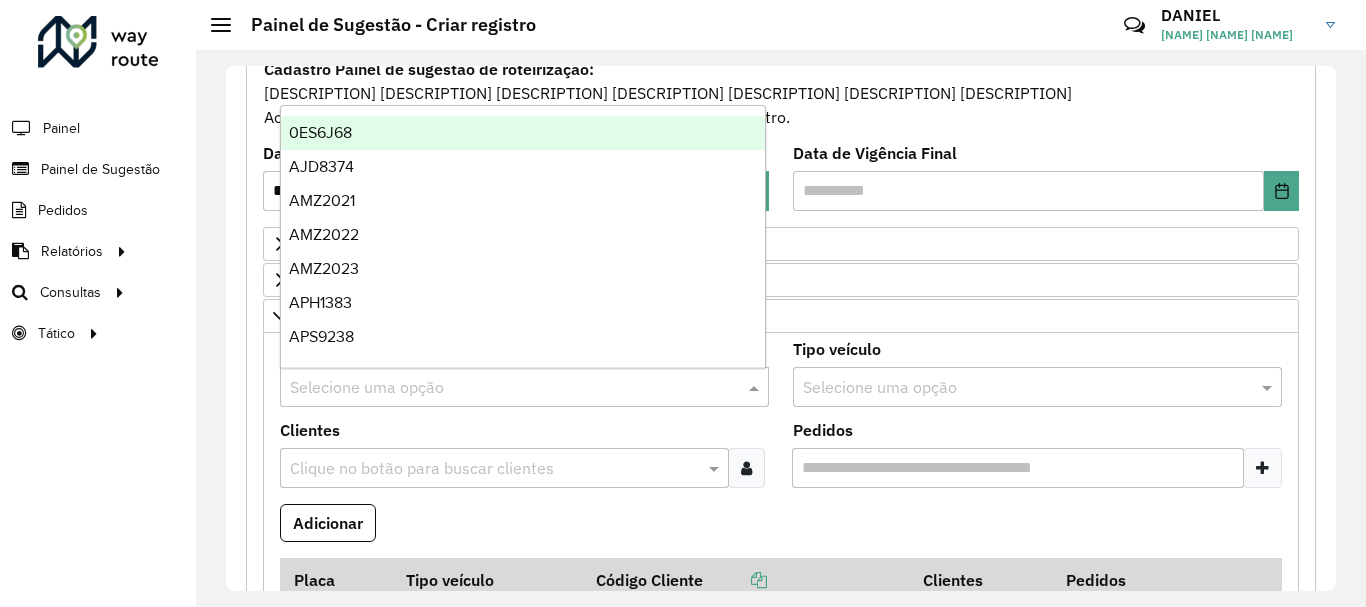 paste on "*****" 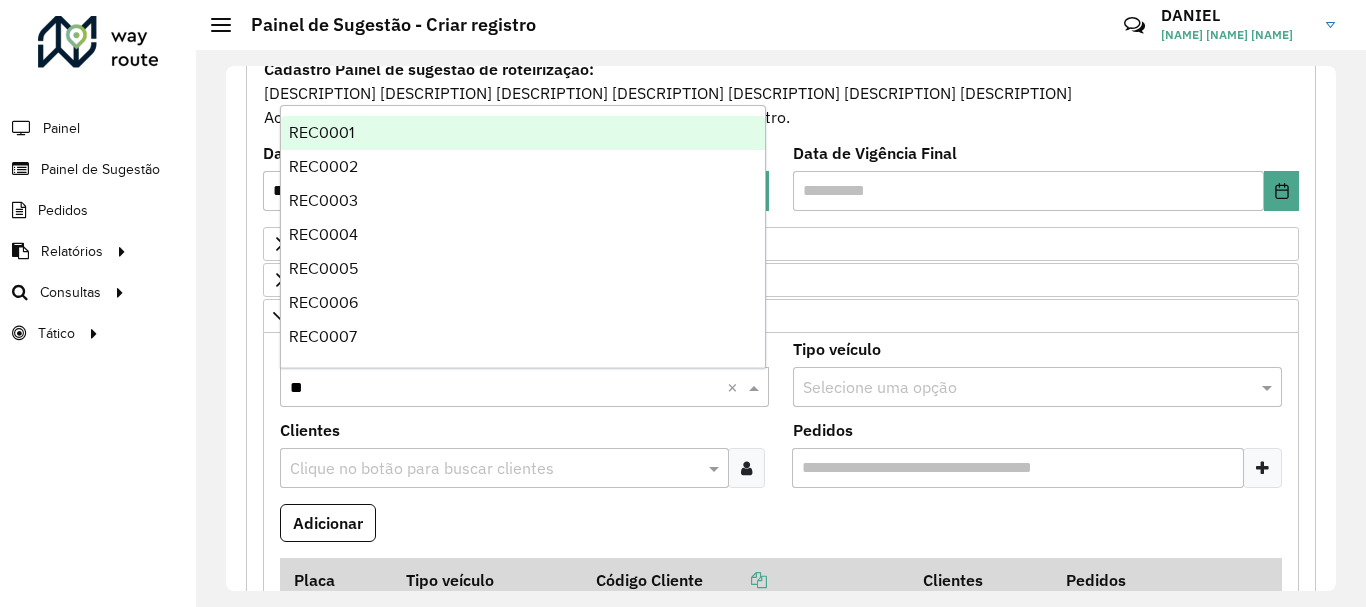 type on "***" 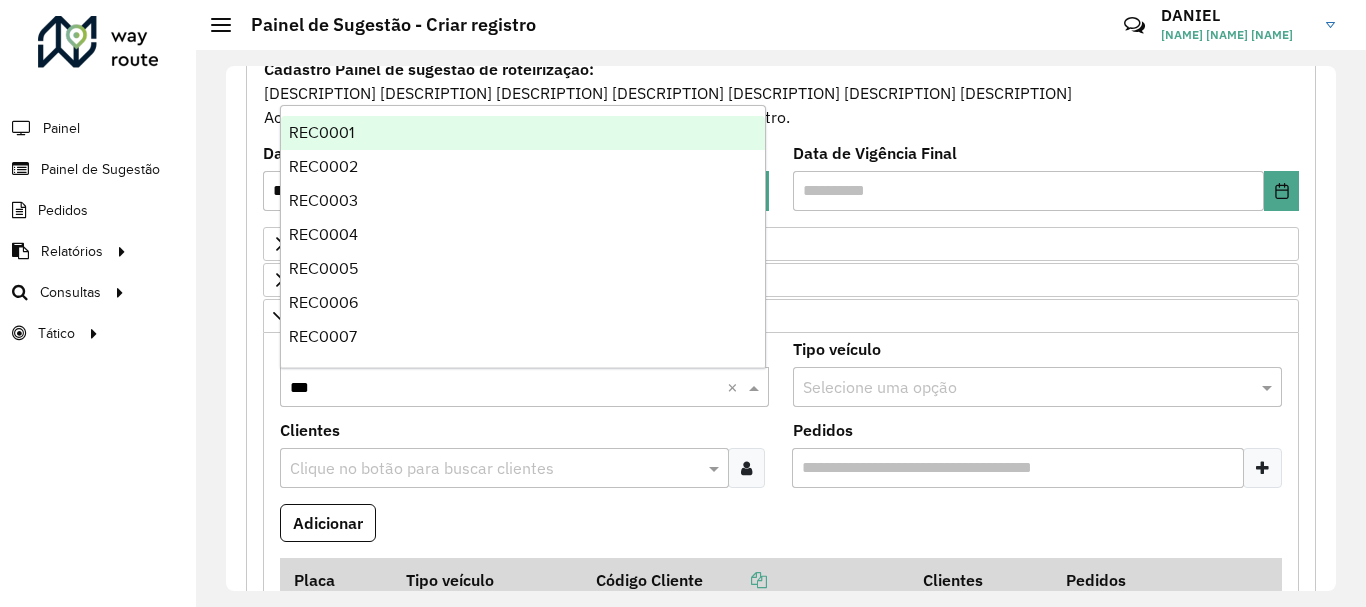 click on "REC0001" at bounding box center (523, 133) 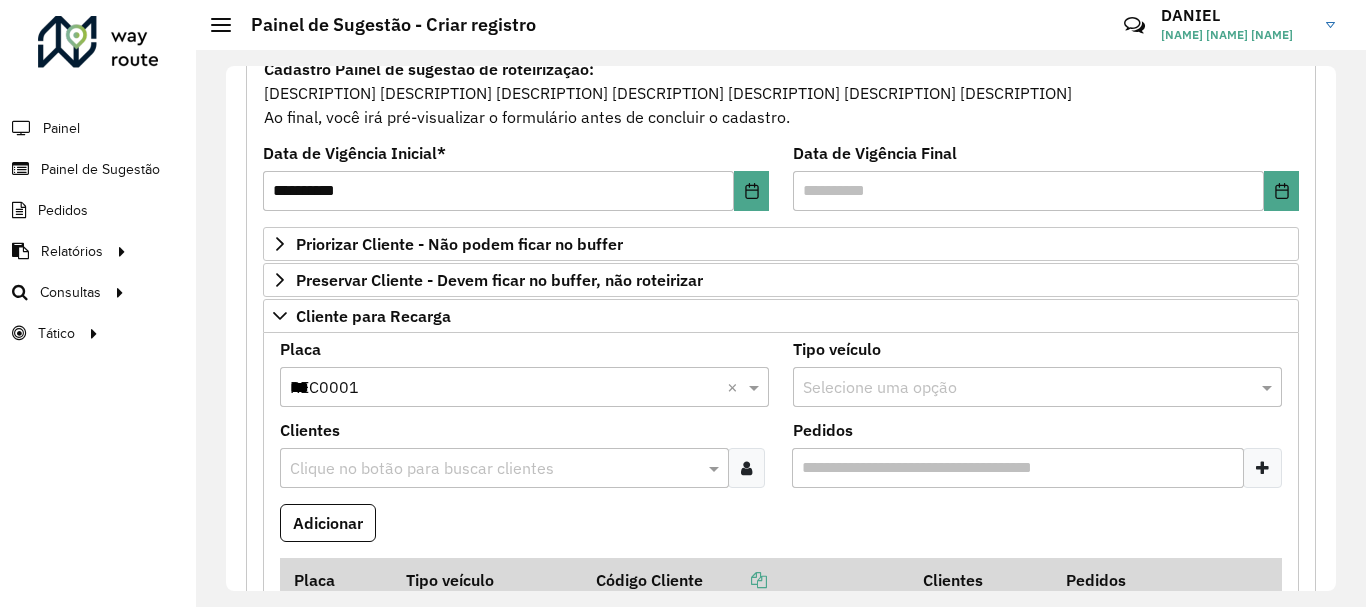 click at bounding box center [494, 469] 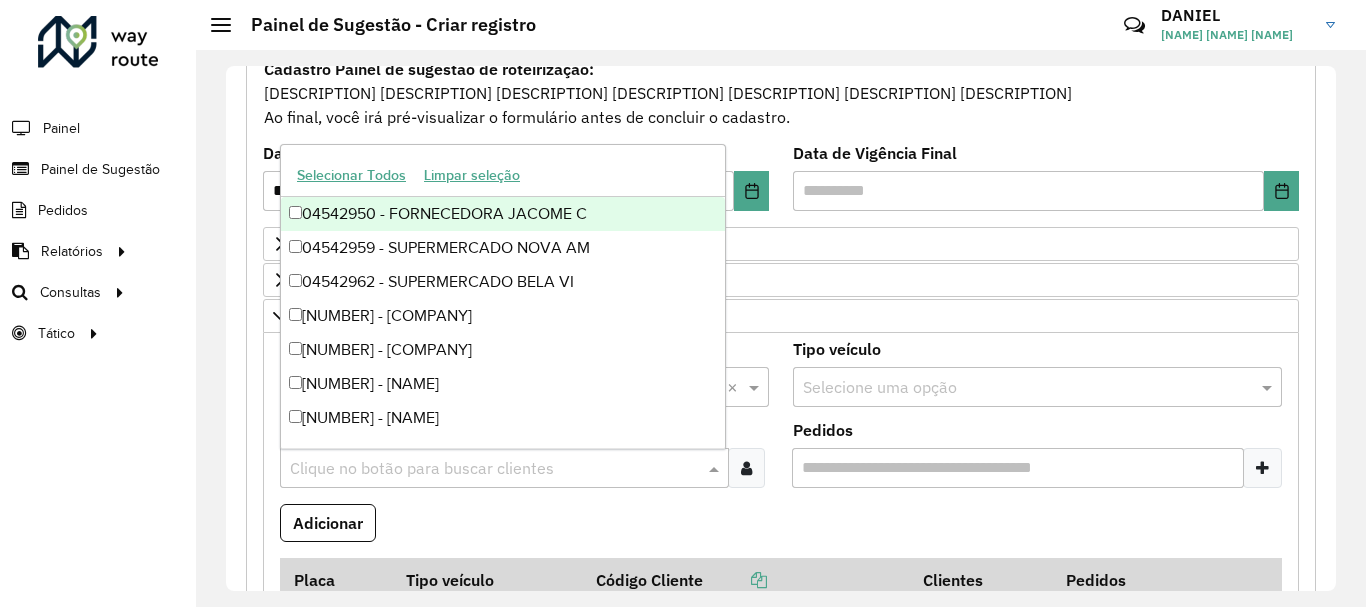 paste on "*****" 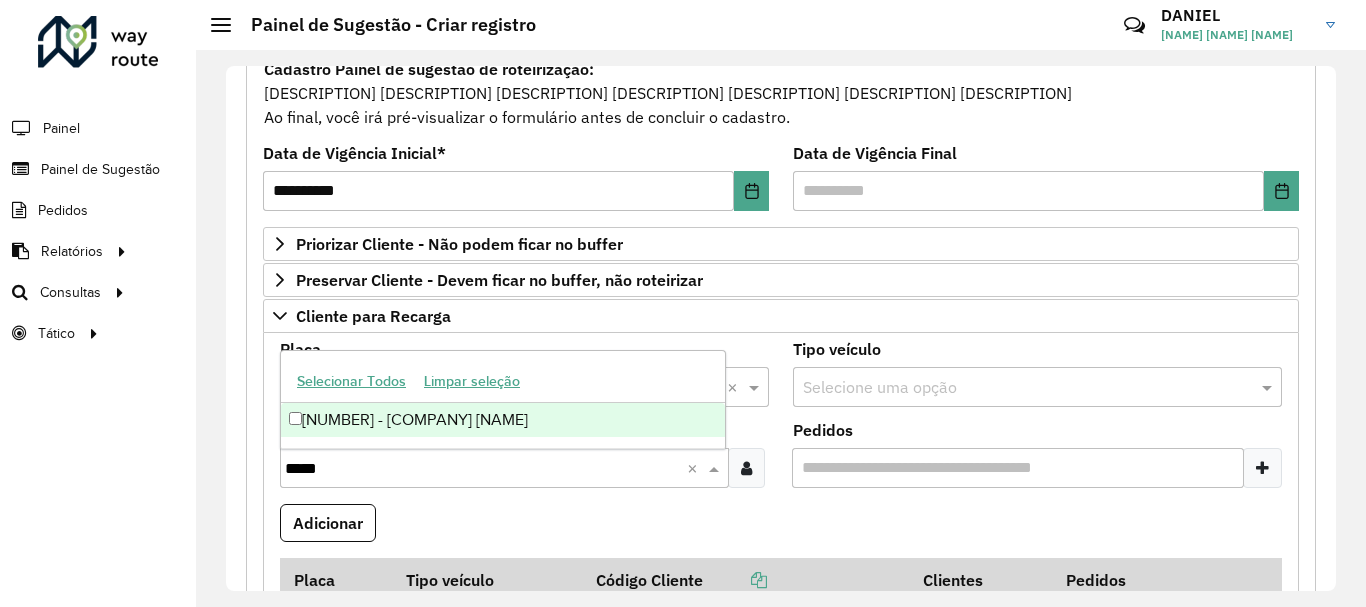 drag, startPoint x: 445, startPoint y: 418, endPoint x: 496, endPoint y: 443, distance: 56.797886 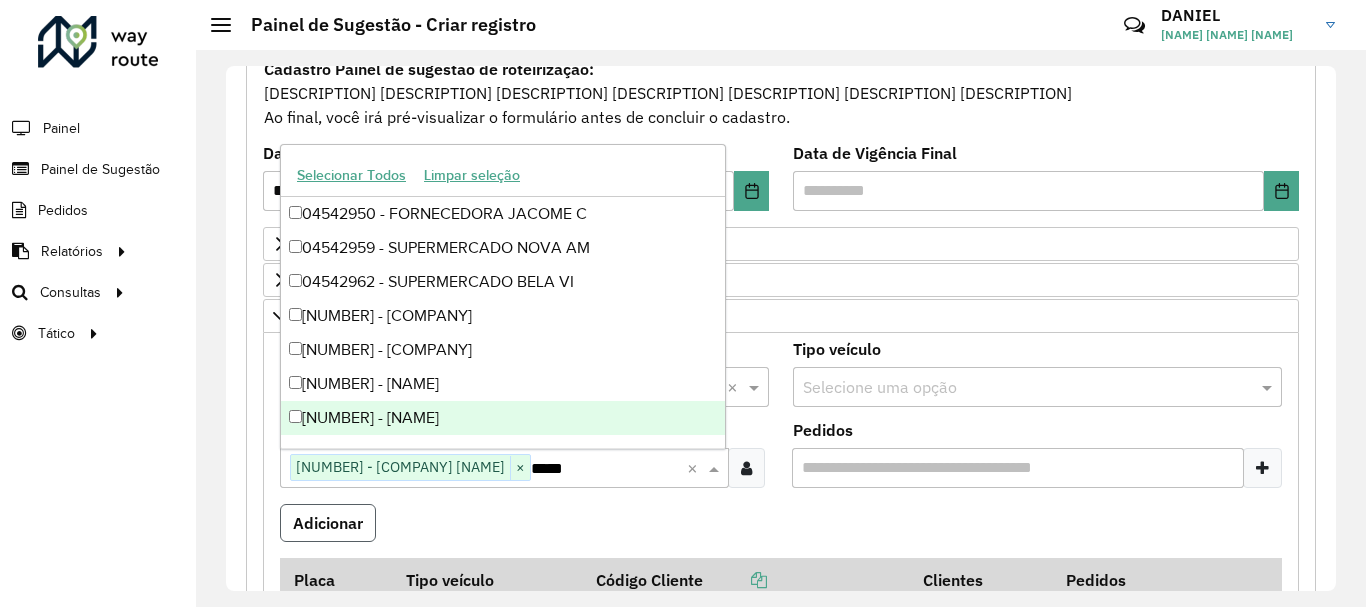 click on "Adicionar" at bounding box center [328, 523] 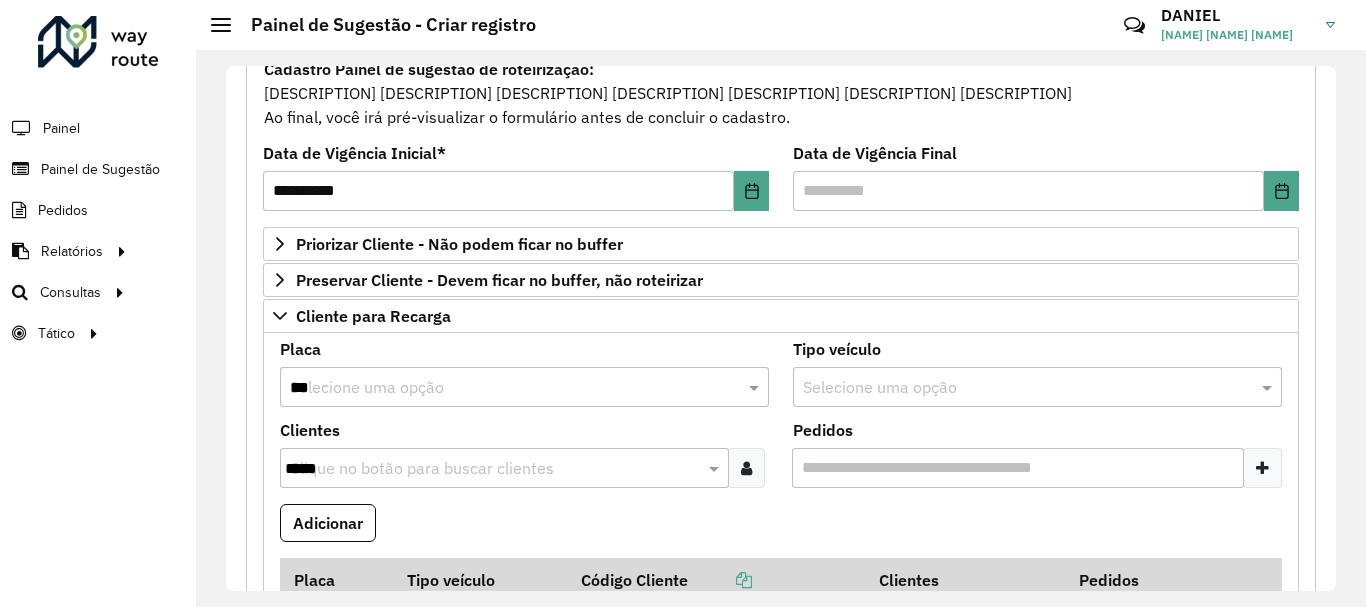 type 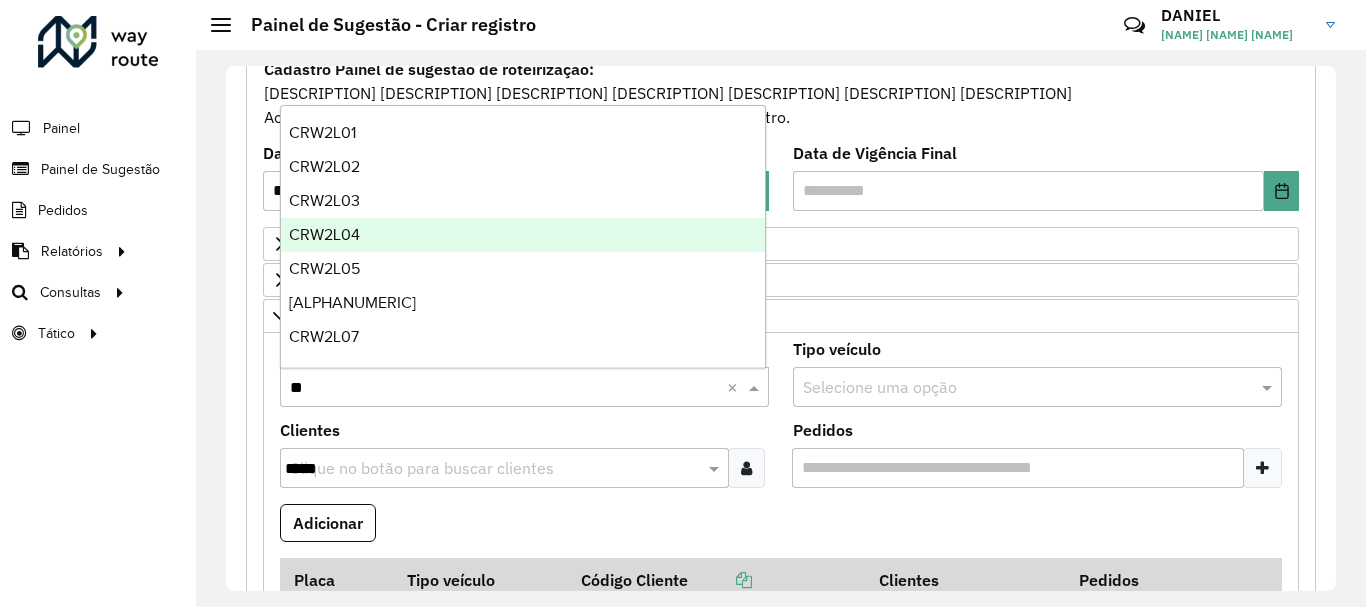 type on "***" 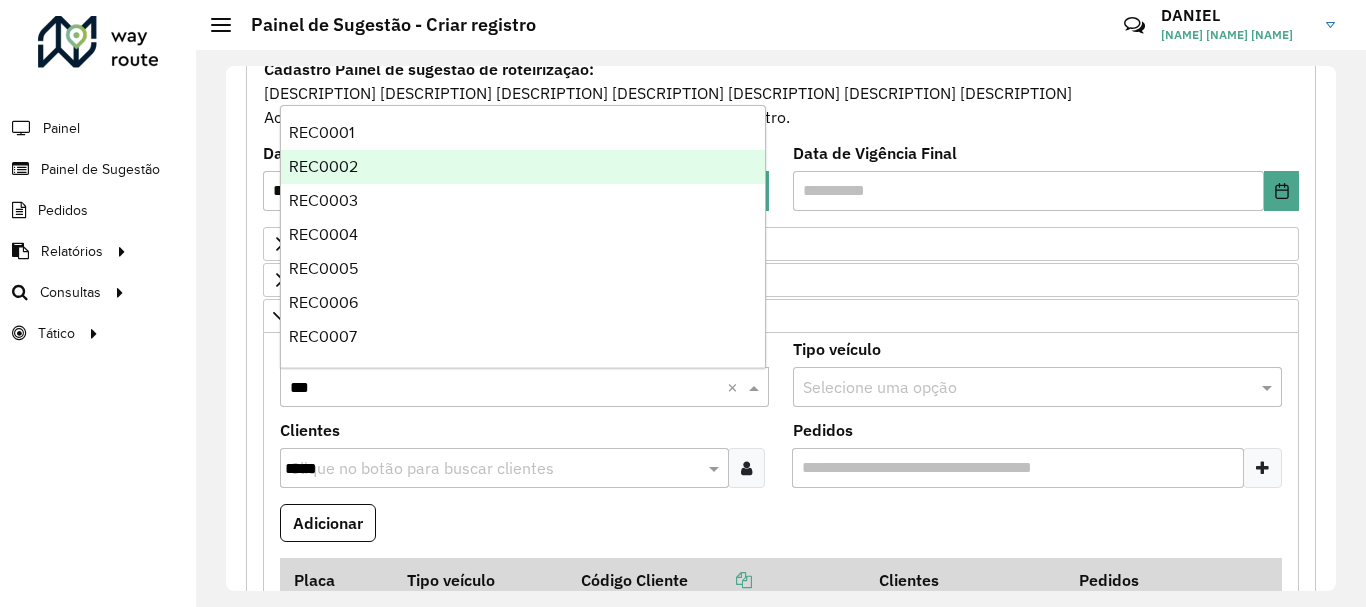 click on "REC0002" at bounding box center [523, 167] 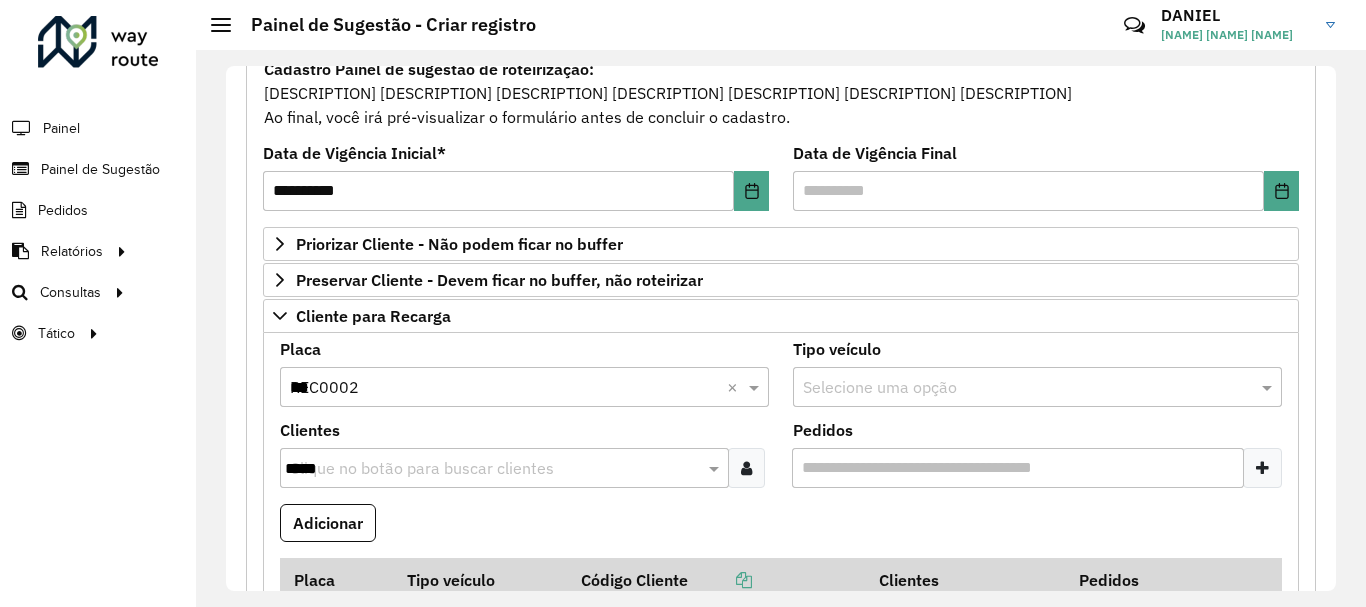 click on "*****" at bounding box center (494, 469) 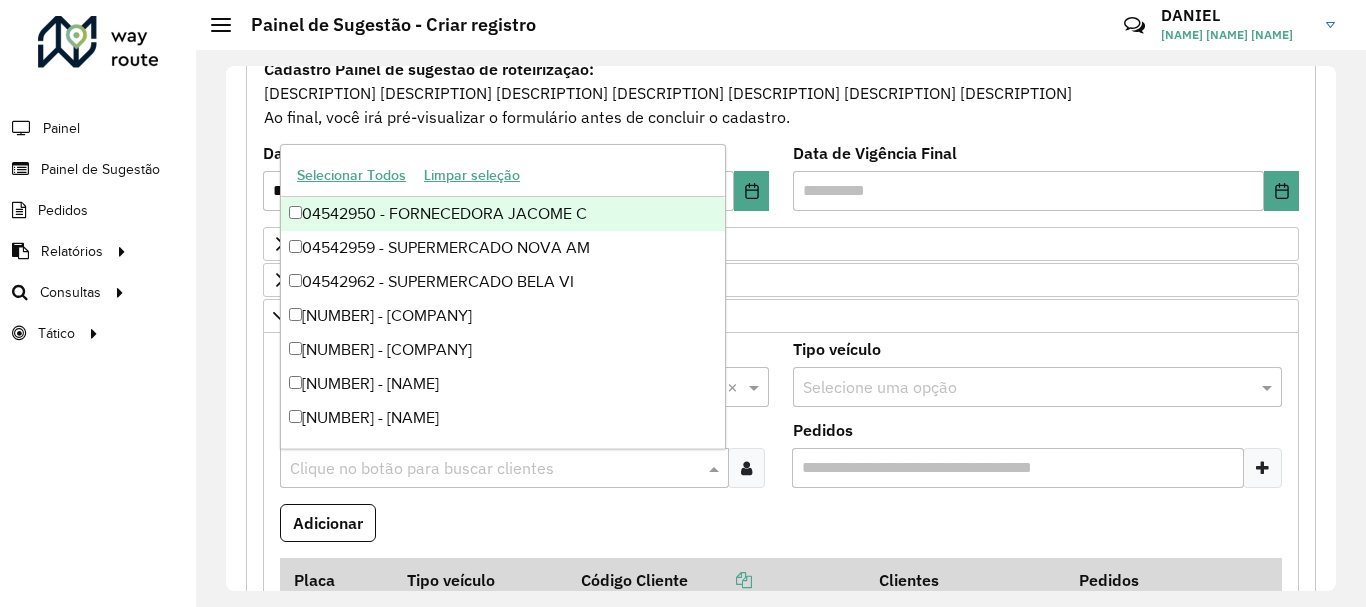 paste on "*****" 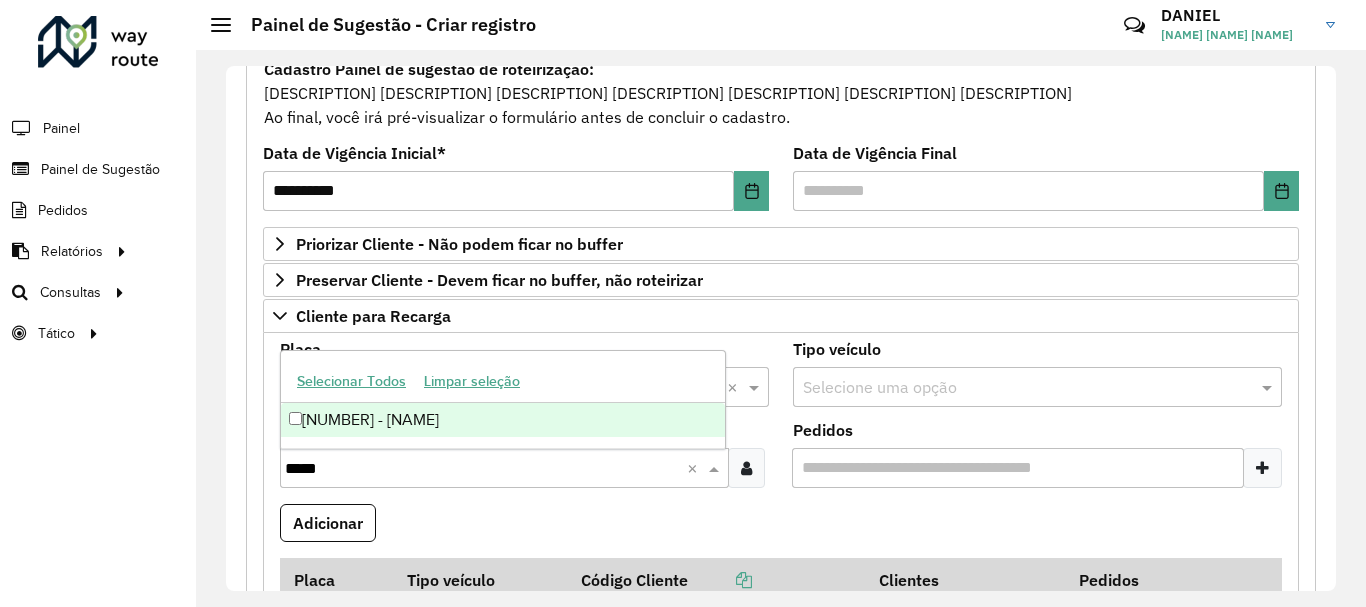 click on "[NUMBER] - [NAME]" at bounding box center (503, 420) 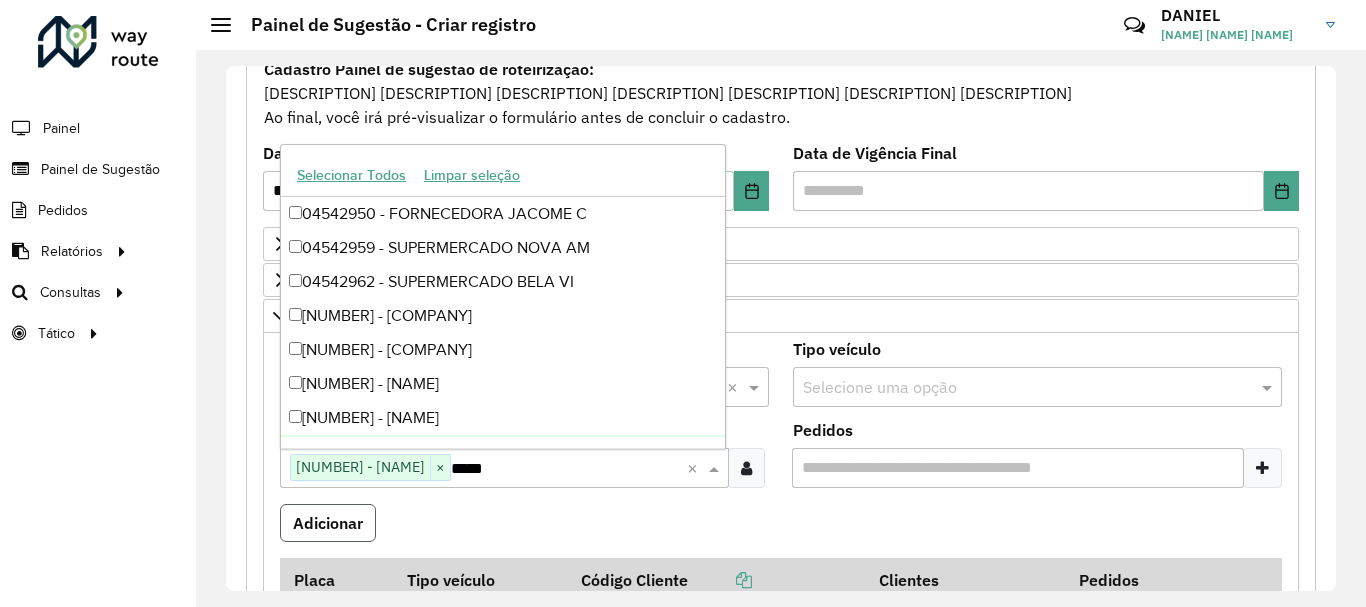 click on "Adicionar" at bounding box center [328, 523] 